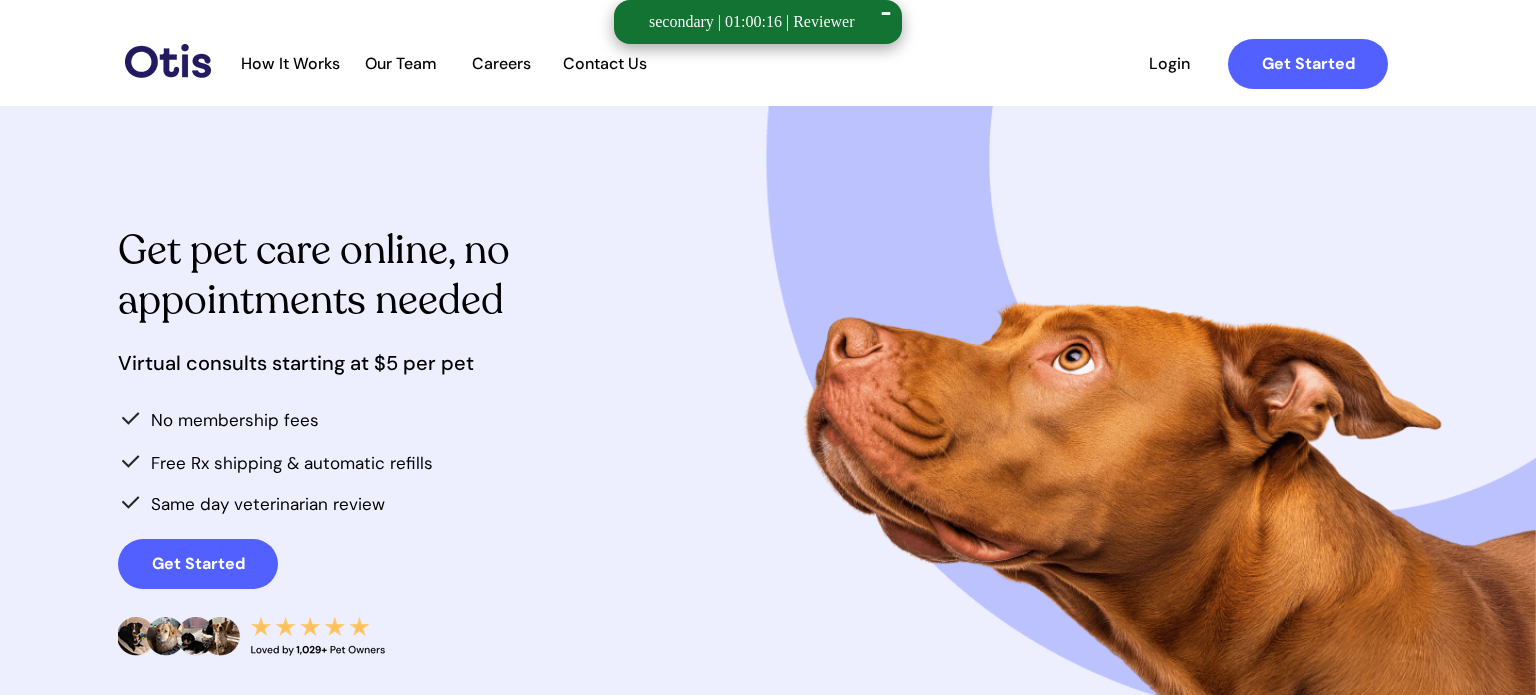 scroll, scrollTop: 0, scrollLeft: 0, axis: both 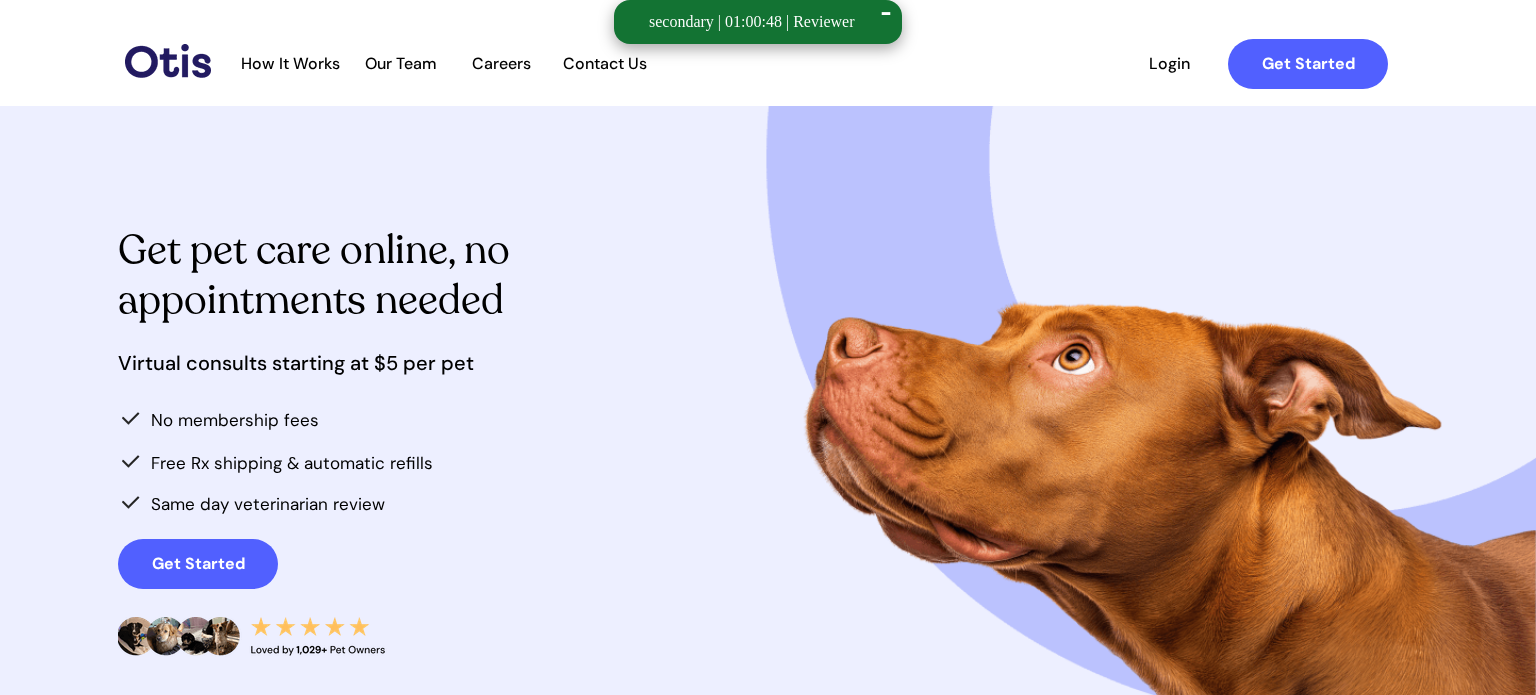 click at bounding box center [768, 402] 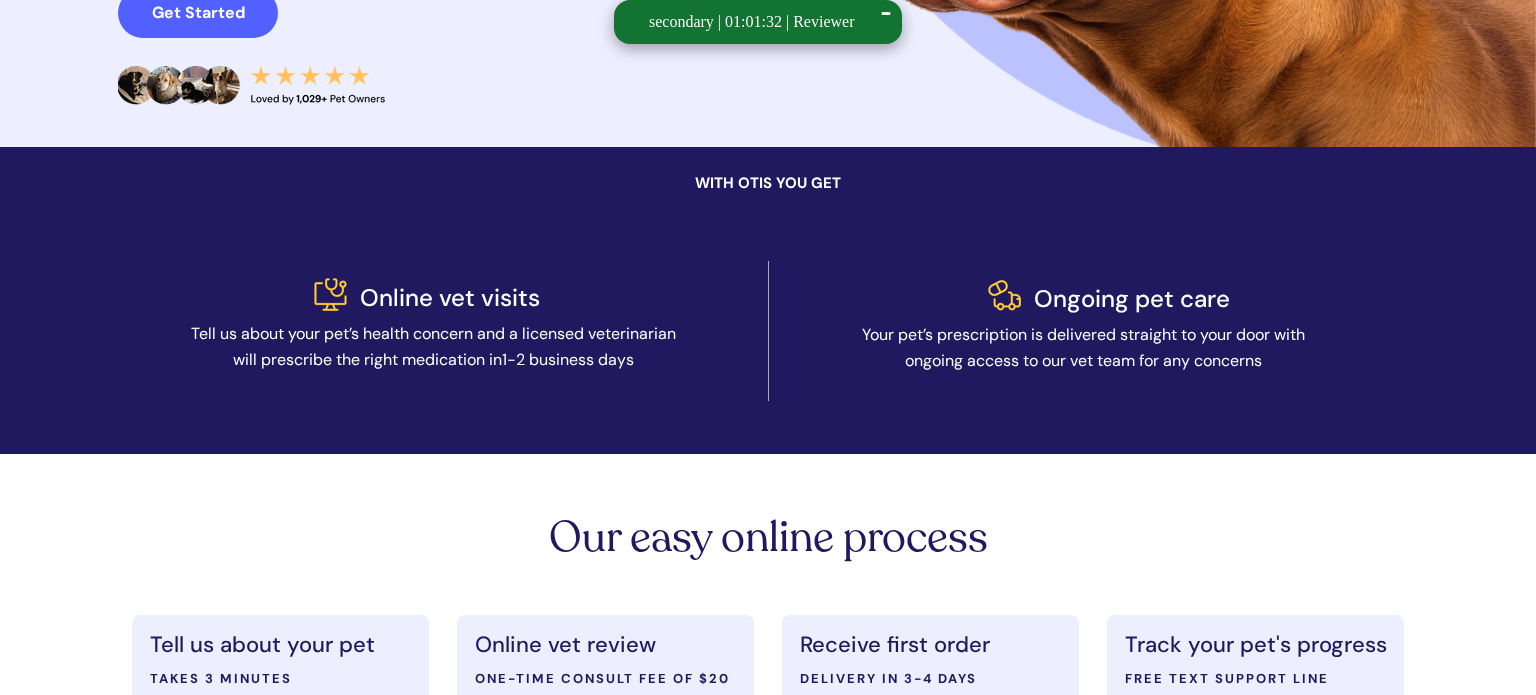 scroll, scrollTop: 548, scrollLeft: 0, axis: vertical 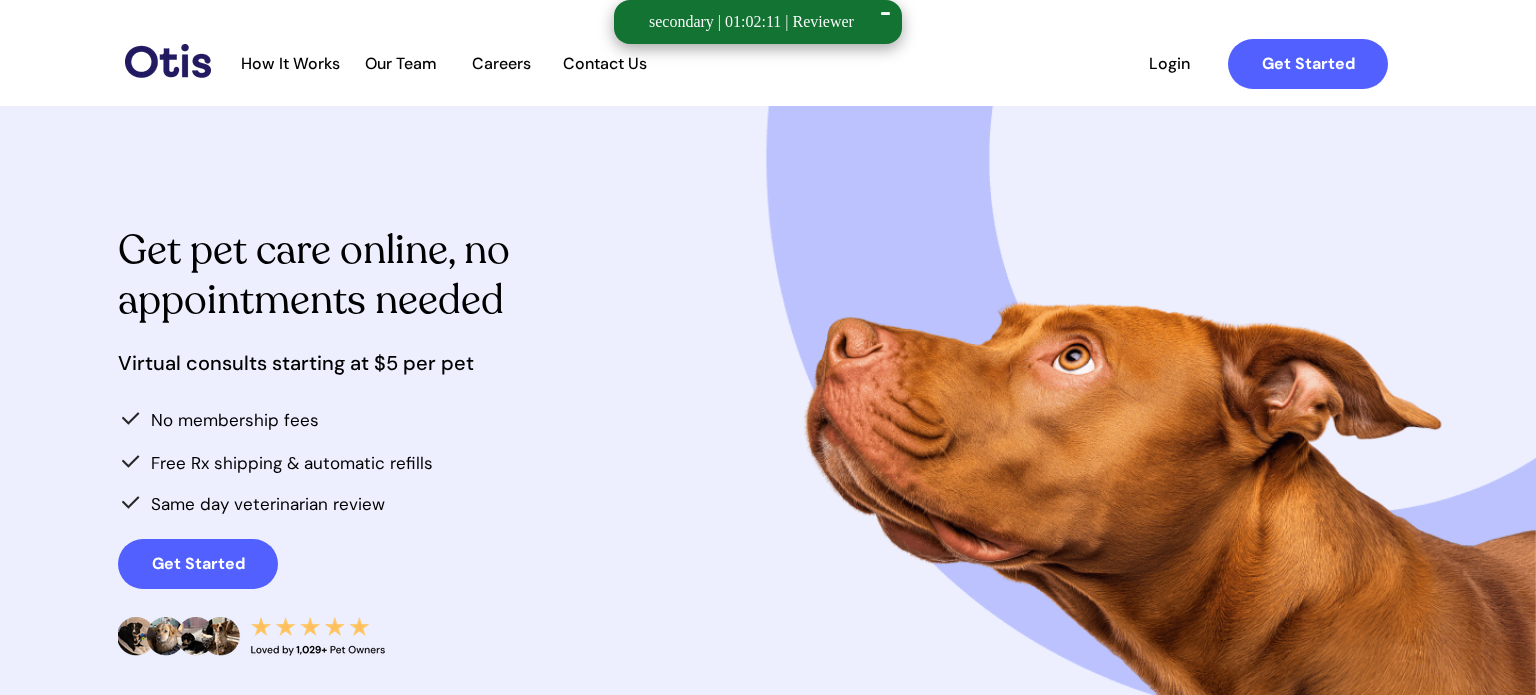 click at bounding box center (768, 402) 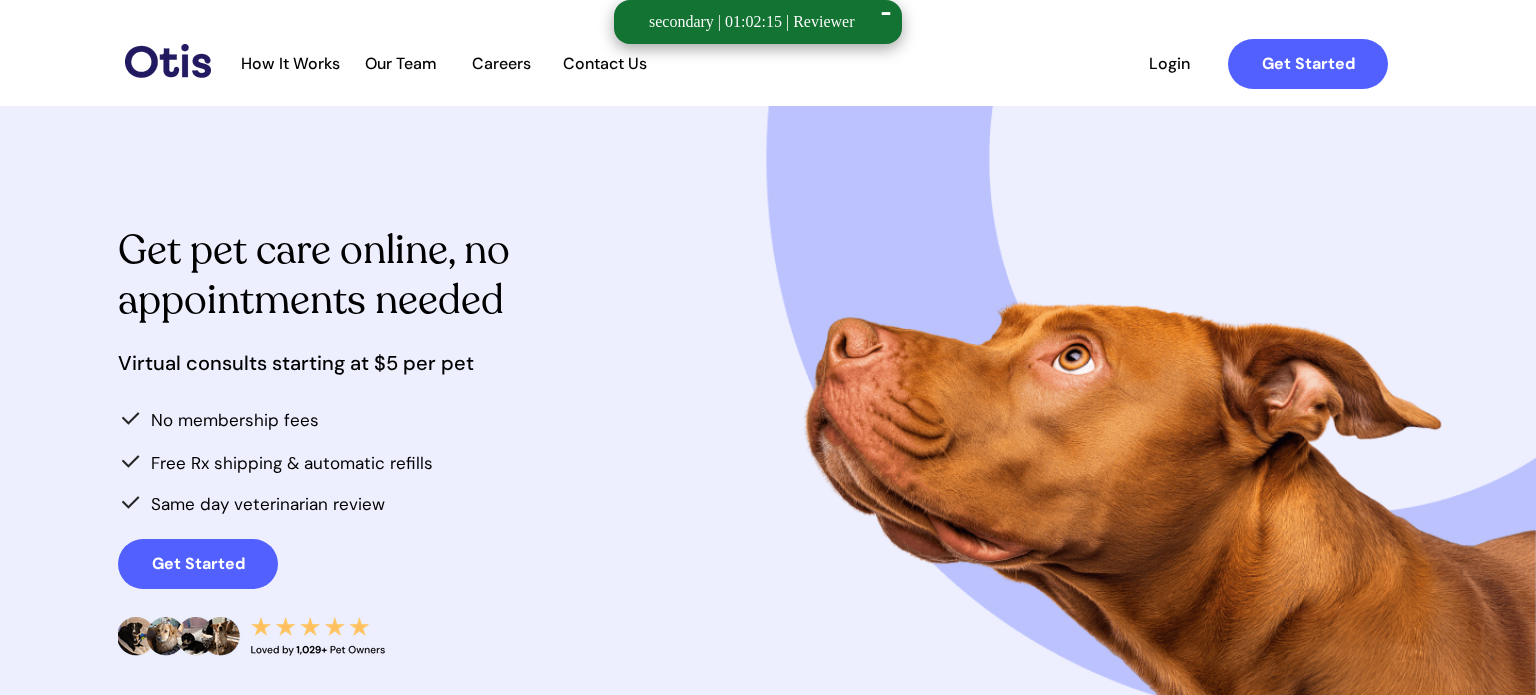 scroll, scrollTop: 3708, scrollLeft: 0, axis: vertical 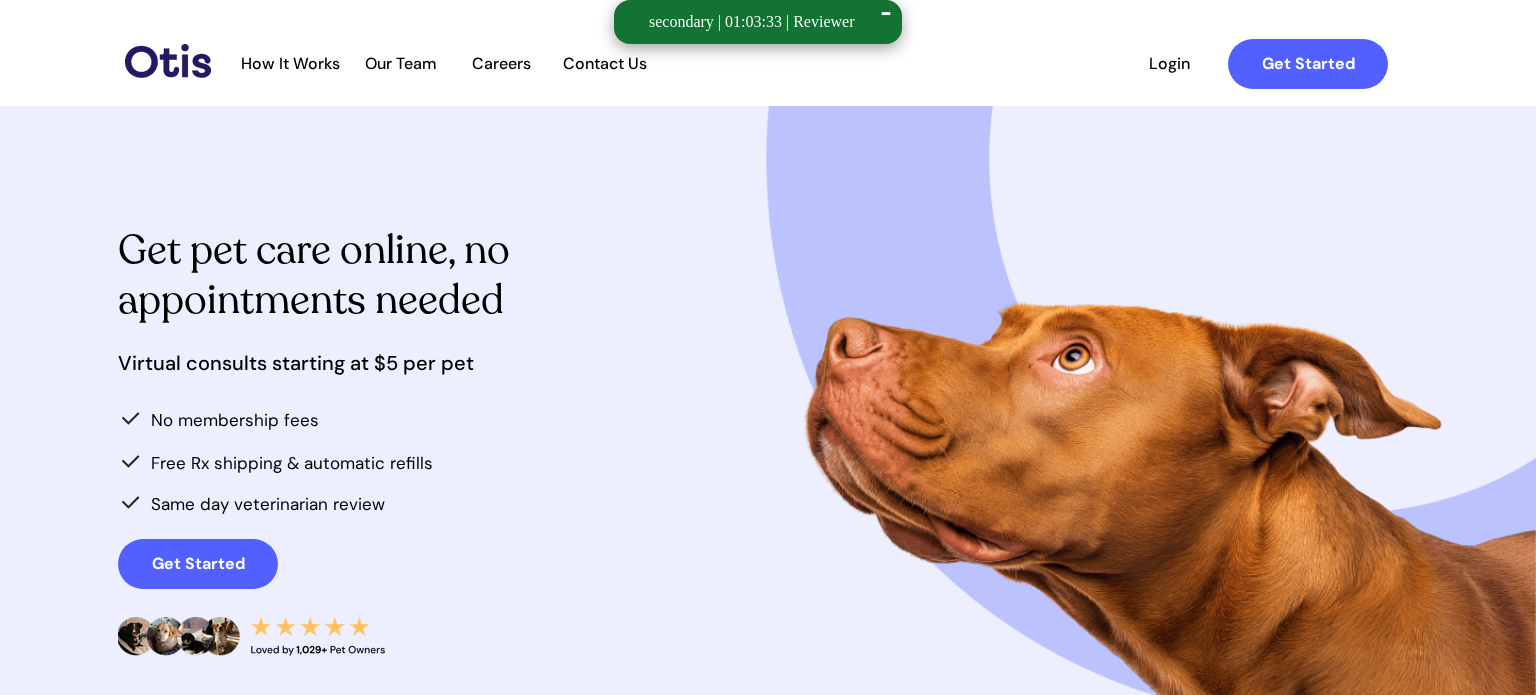 click at bounding box center (768, 402) 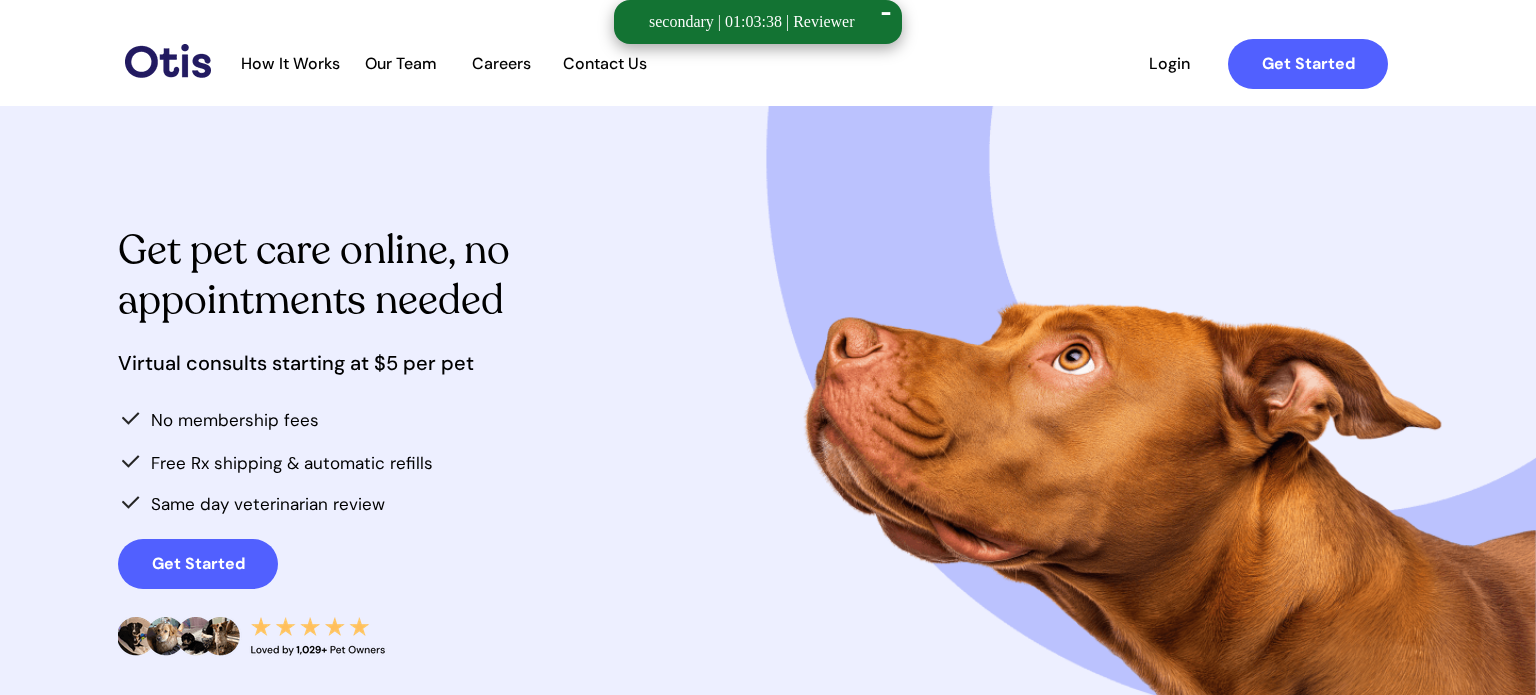scroll, scrollTop: 3784, scrollLeft: 0, axis: vertical 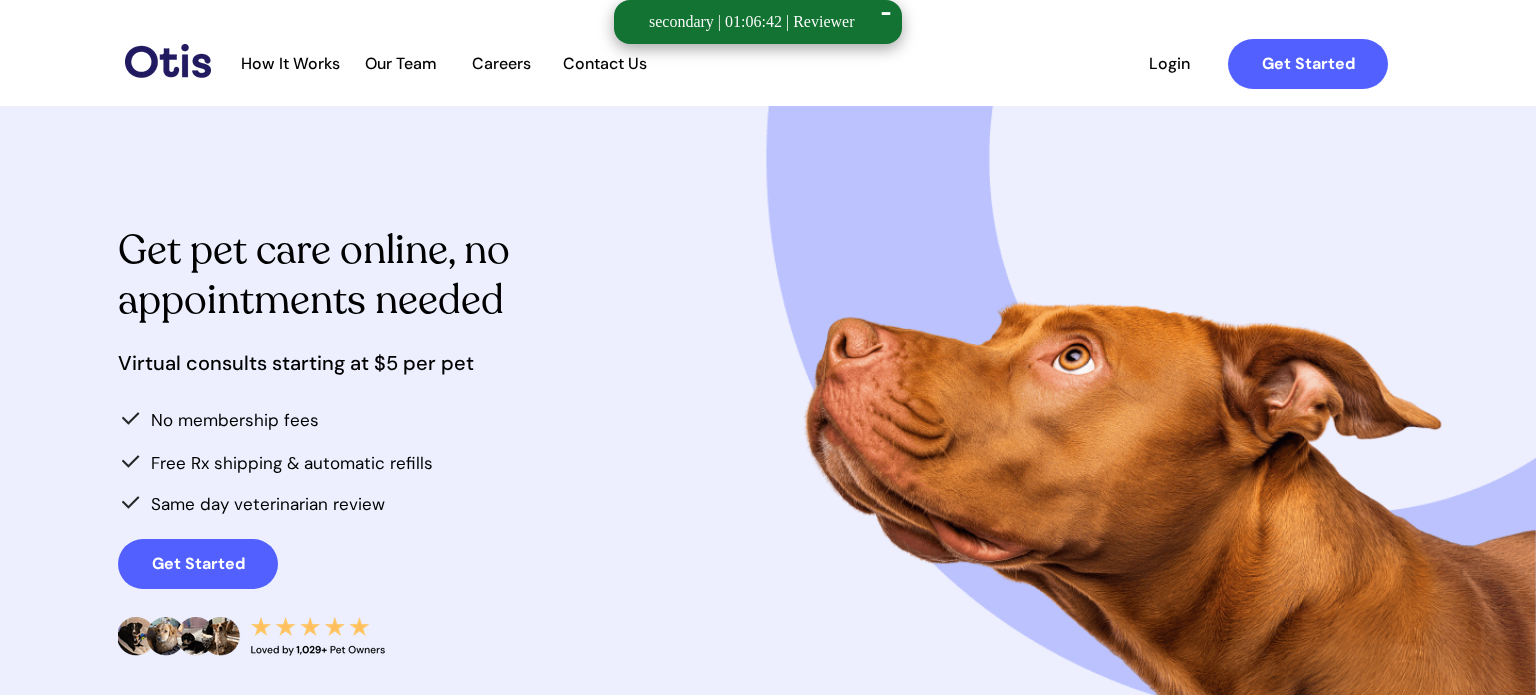 click at bounding box center [768, 402] 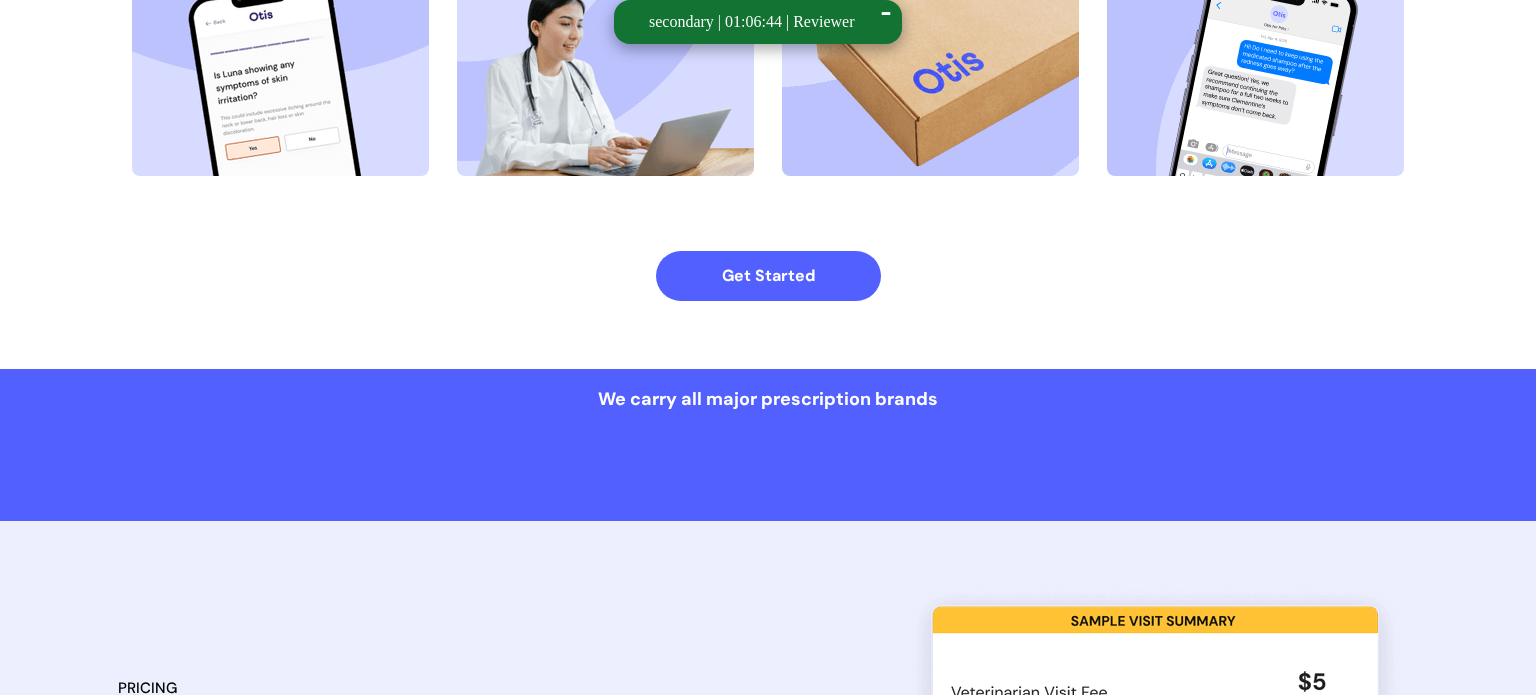 scroll, scrollTop: 0, scrollLeft: 0, axis: both 